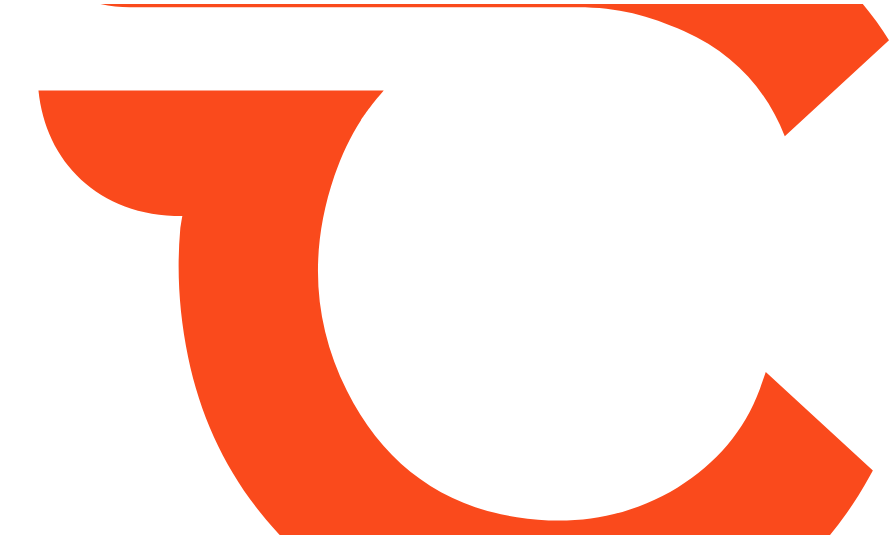 scroll, scrollTop: 0, scrollLeft: 0, axis: both 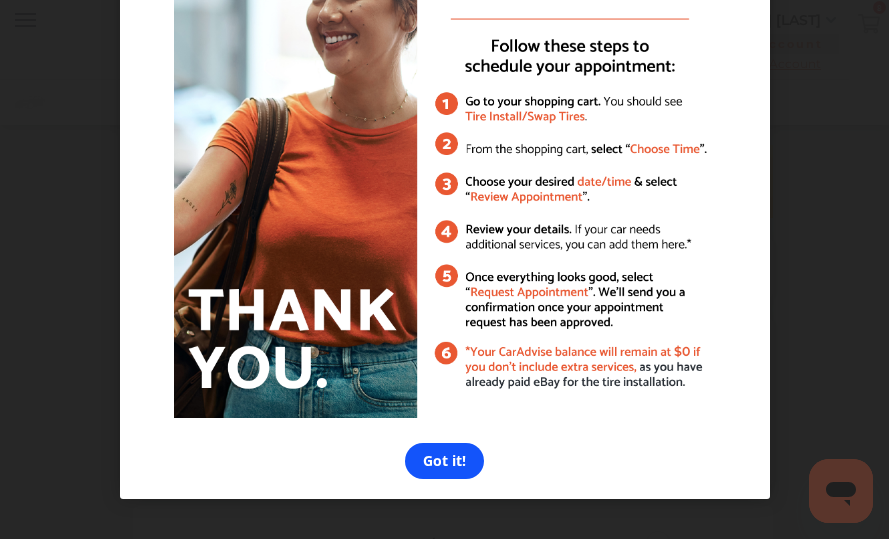 click on "Got it!" at bounding box center (444, 461) 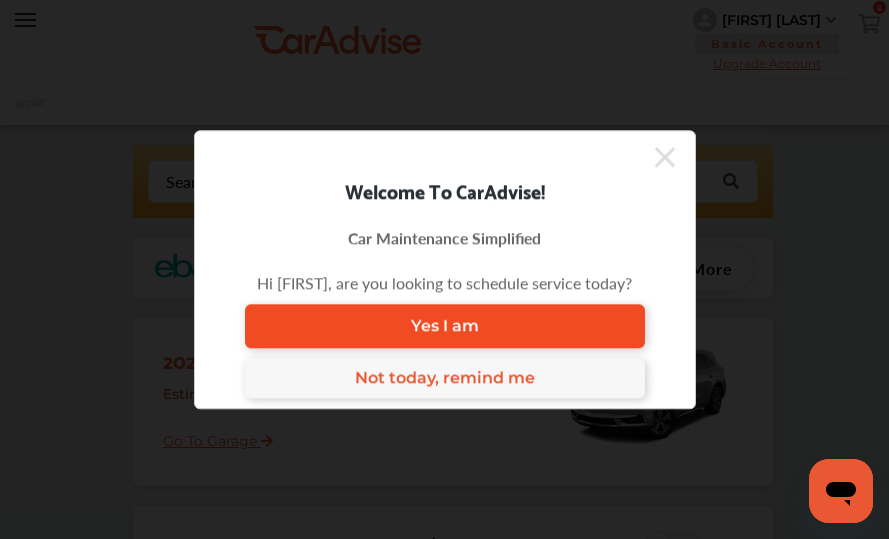 click on "Yes I am" at bounding box center [445, 326] 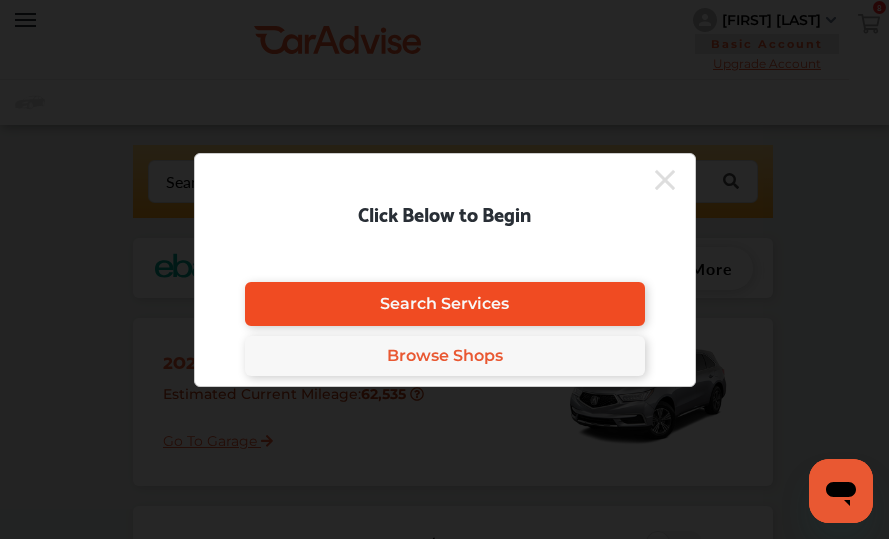 click on "Search Services" at bounding box center [444, 303] 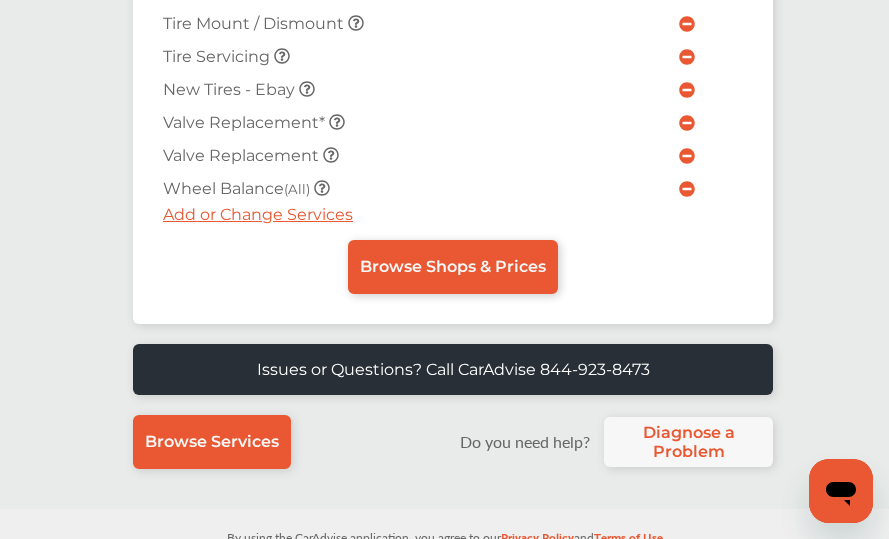 scroll, scrollTop: 924, scrollLeft: 0, axis: vertical 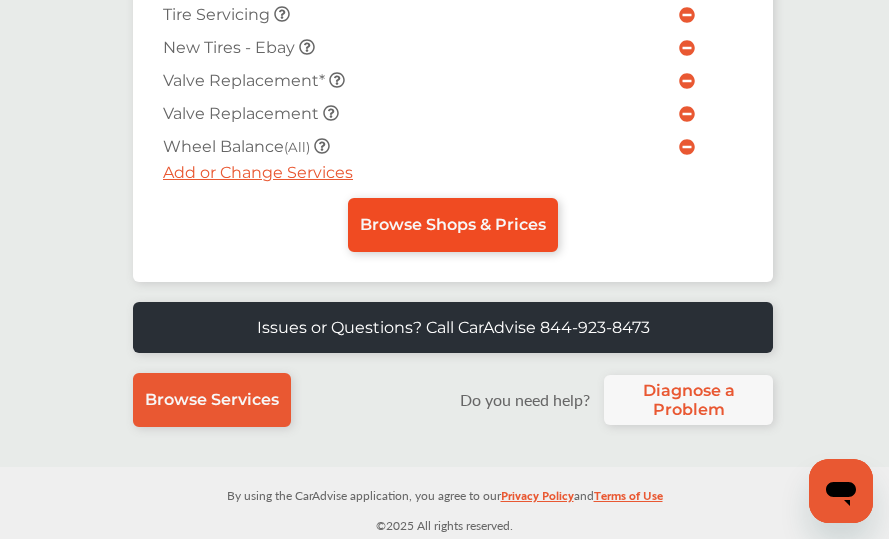 click on "Browse Shops & Prices" at bounding box center [453, 225] 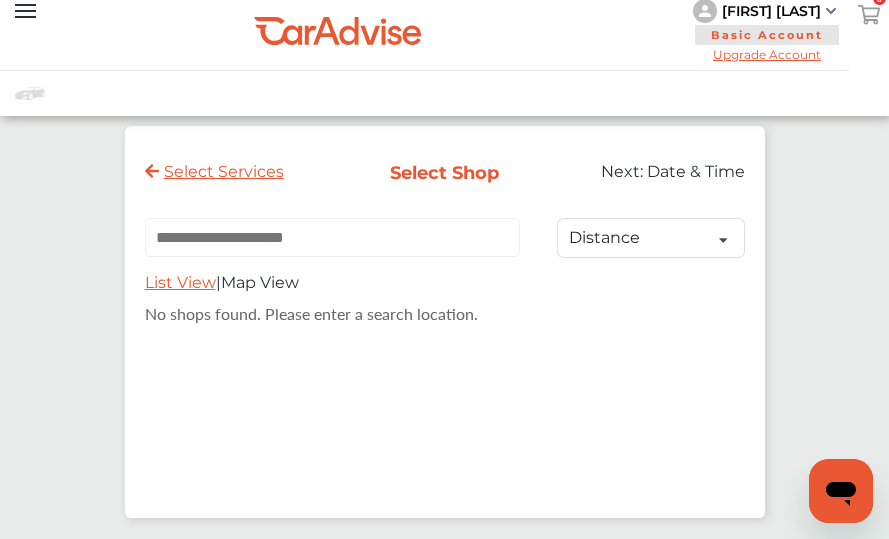 scroll, scrollTop: 0, scrollLeft: 0, axis: both 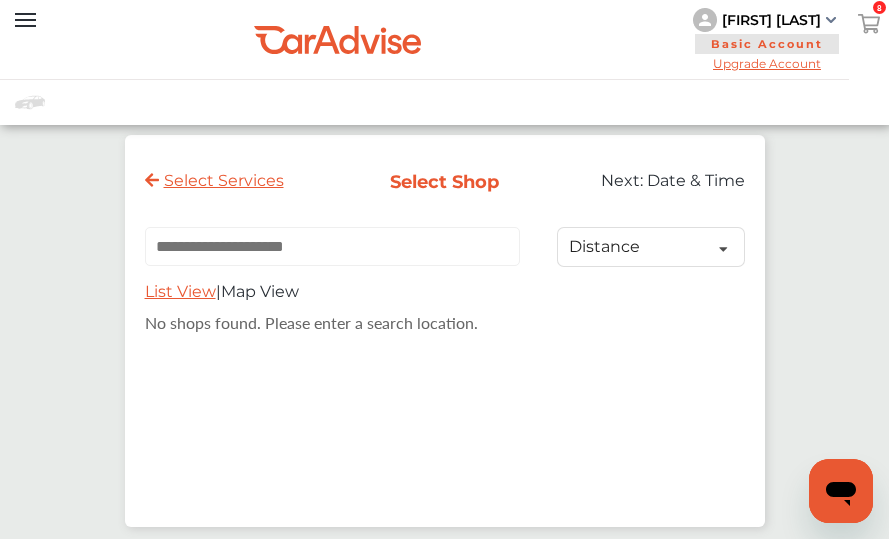 click on "[FIRST] [LAST]" at bounding box center (771, 20) 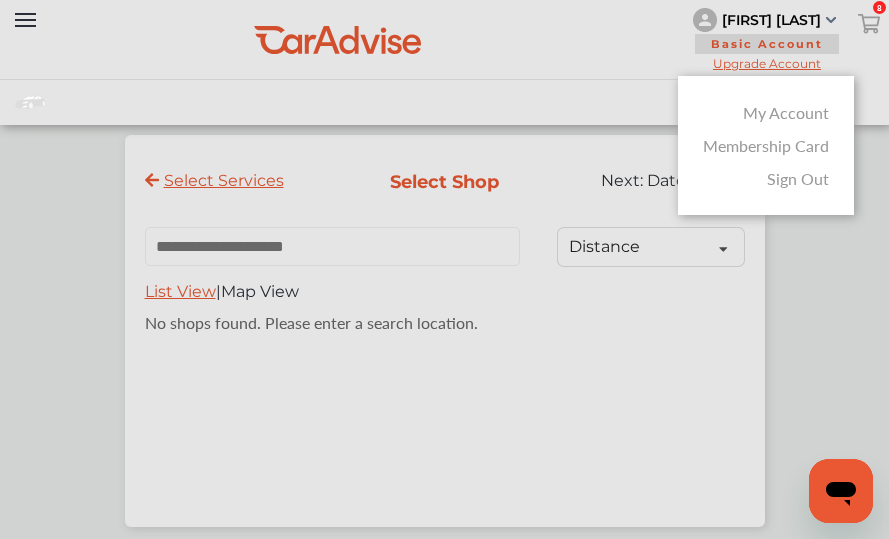 click on "My Account" at bounding box center (786, 112) 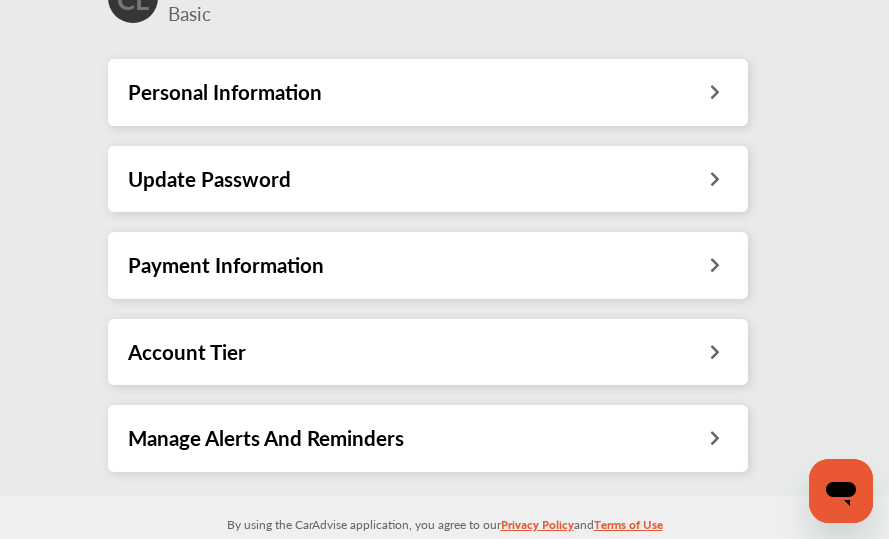 scroll, scrollTop: 267, scrollLeft: 0, axis: vertical 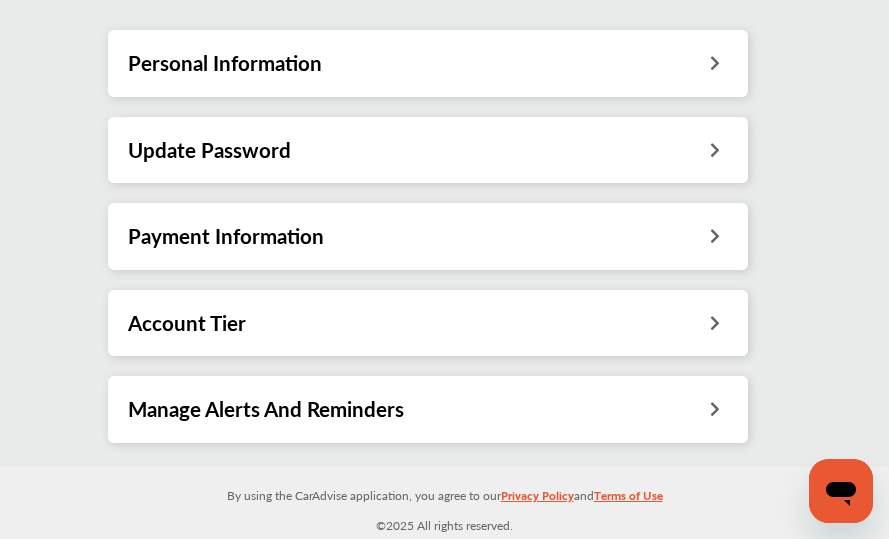 click on "Account Tier" at bounding box center [428, 323] 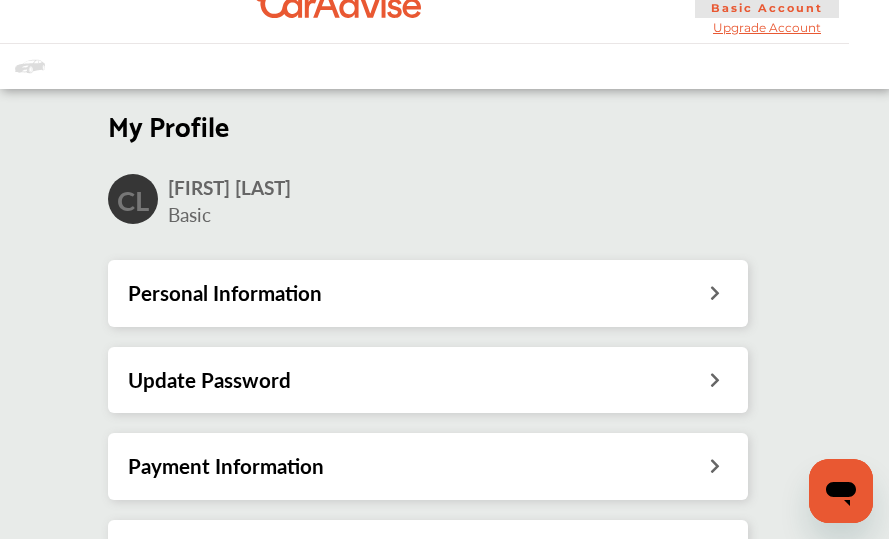scroll, scrollTop: 0, scrollLeft: 0, axis: both 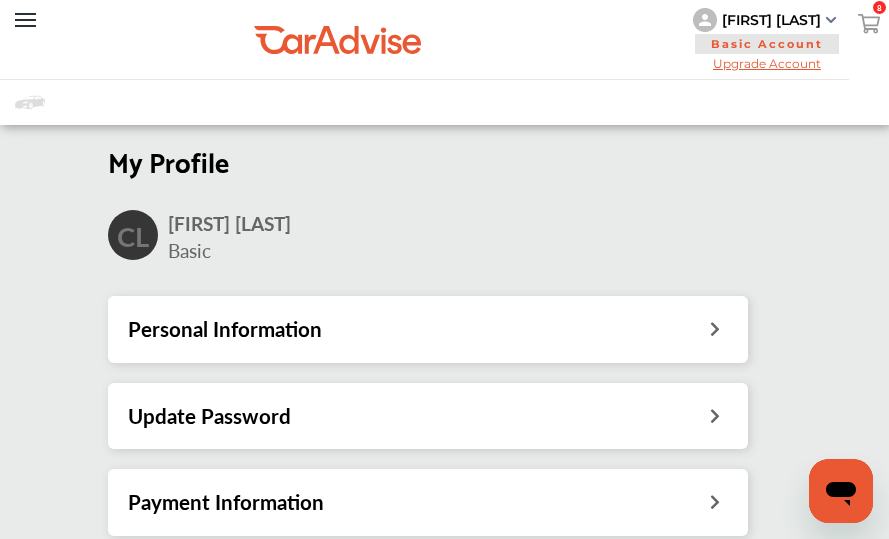 click 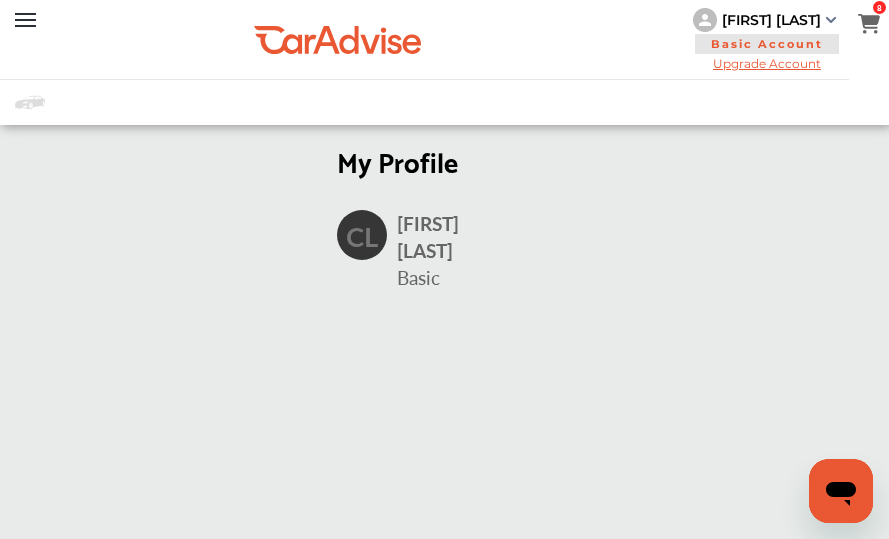click at bounding box center [869, 14] 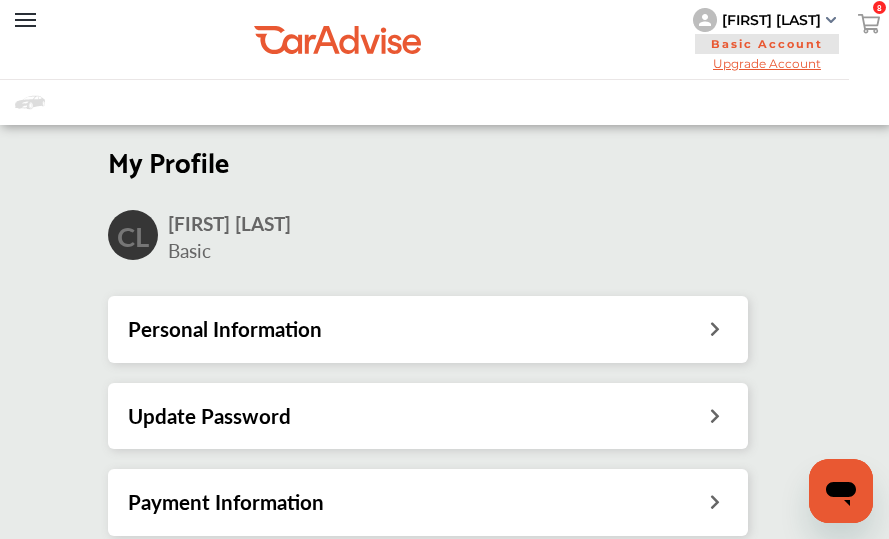 click 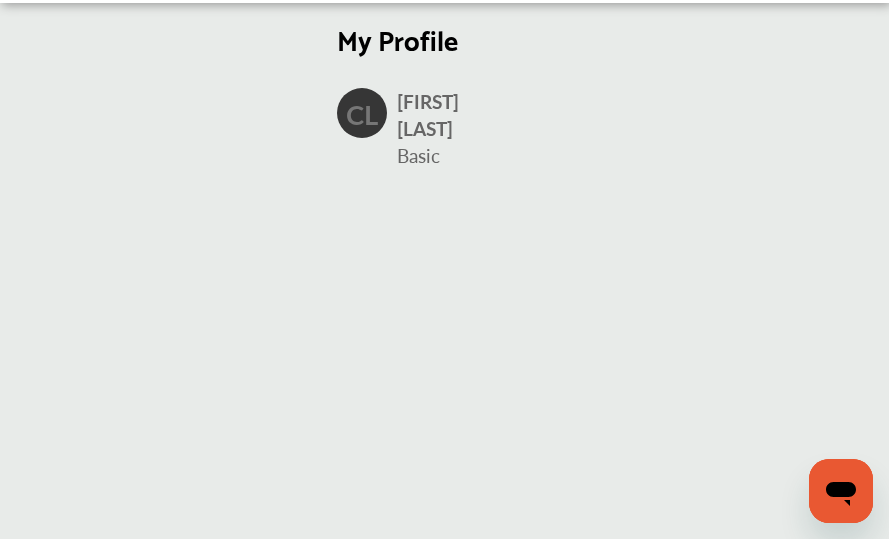 scroll, scrollTop: 6, scrollLeft: 0, axis: vertical 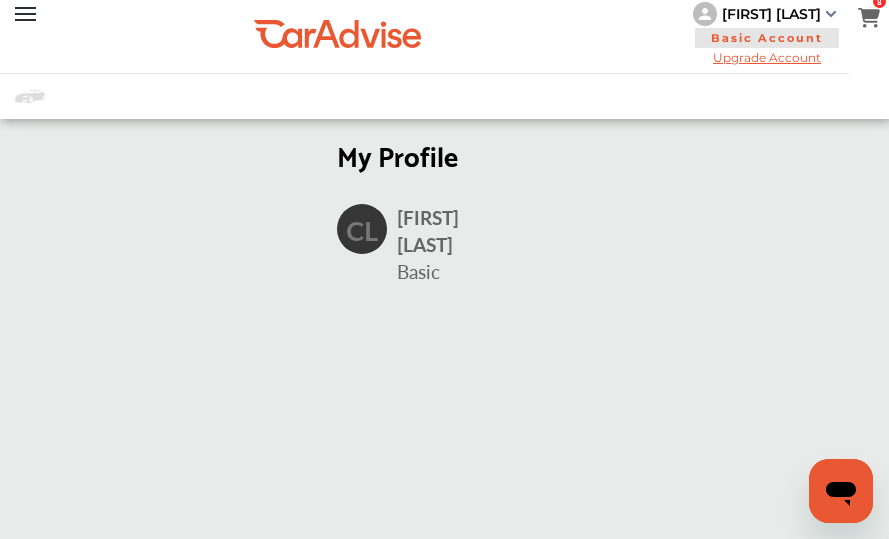 click on "CL" at bounding box center [362, 229] 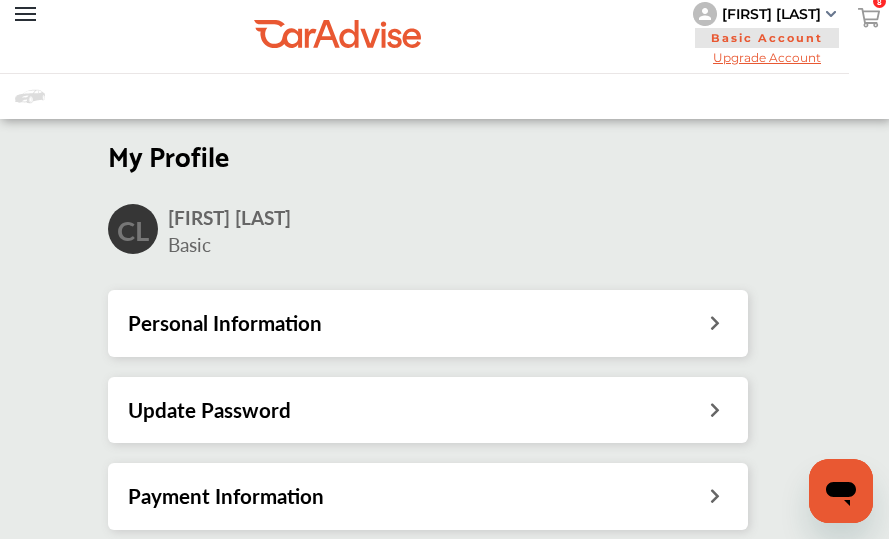click 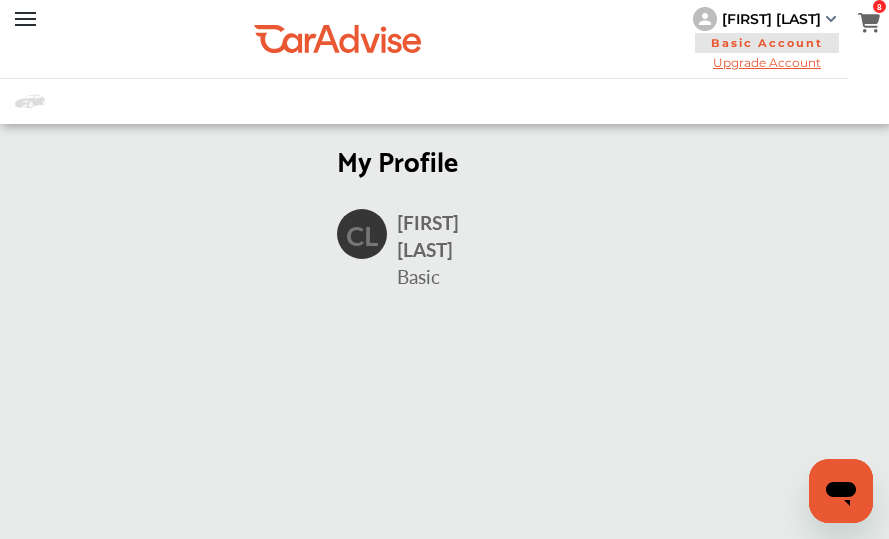 scroll, scrollTop: 0, scrollLeft: 0, axis: both 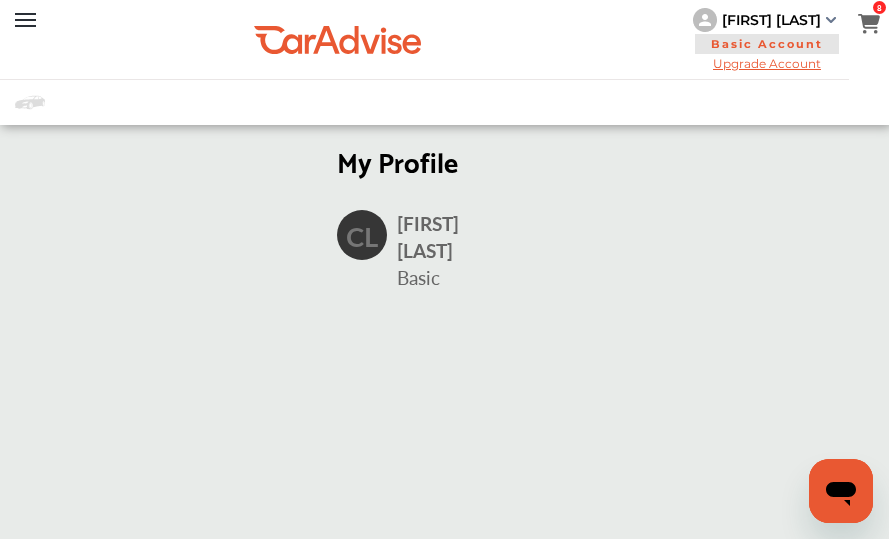 click at bounding box center [869, 14] 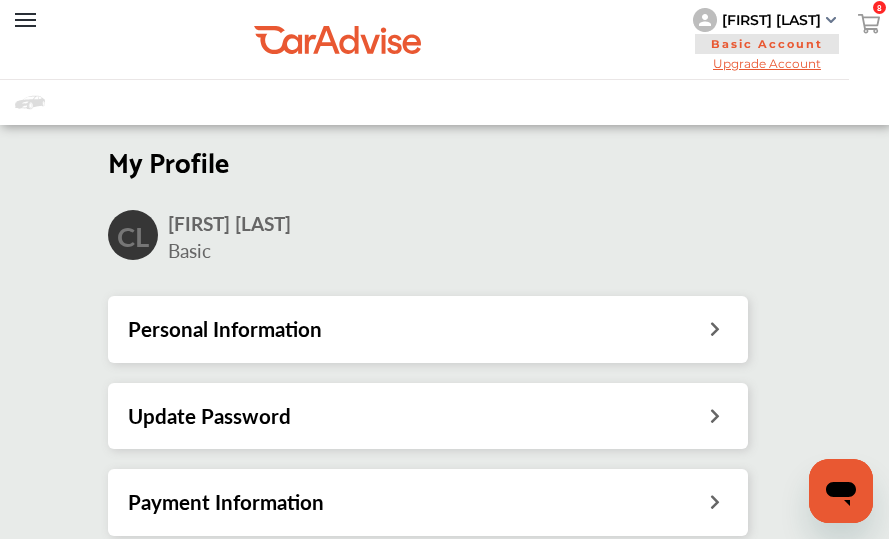 click at bounding box center (869, 14) 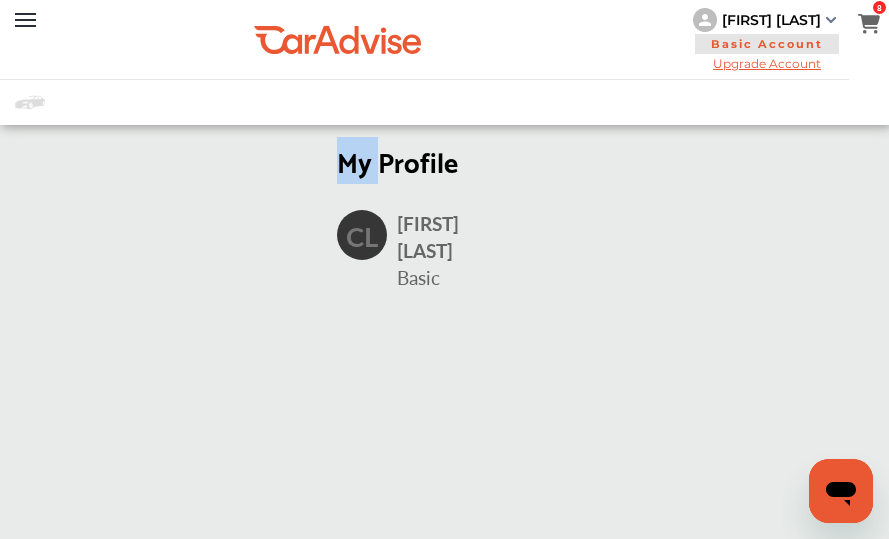 click at bounding box center (869, 14) 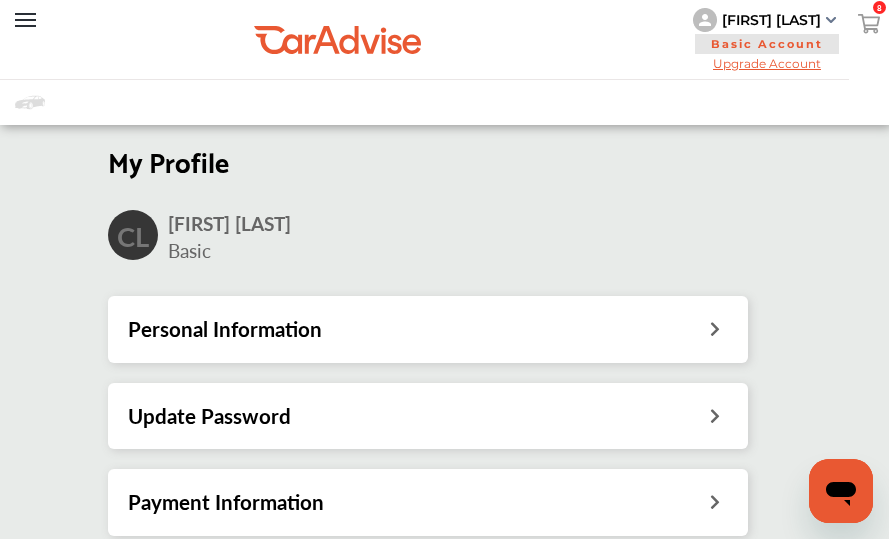 drag, startPoint x: 878, startPoint y: 8, endPoint x: 601, endPoint y: 177, distance: 324.4842 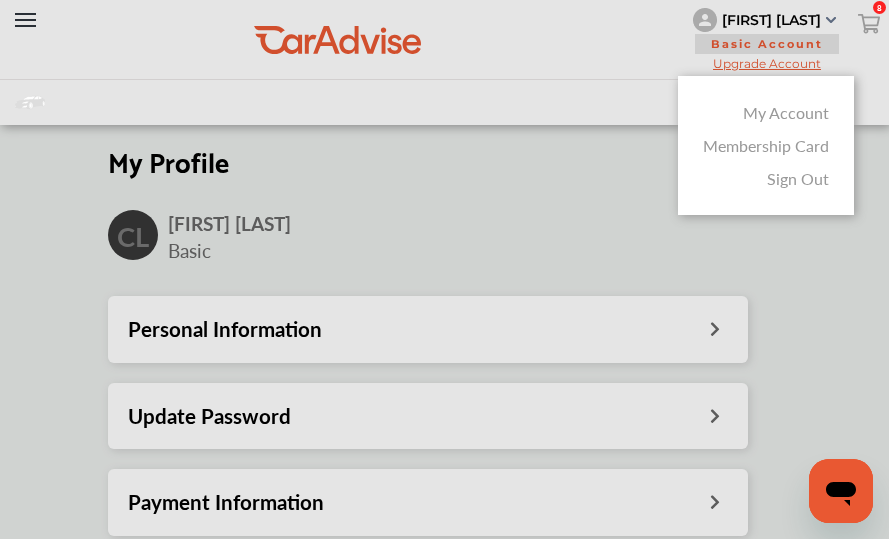 click at bounding box center [444, 319] 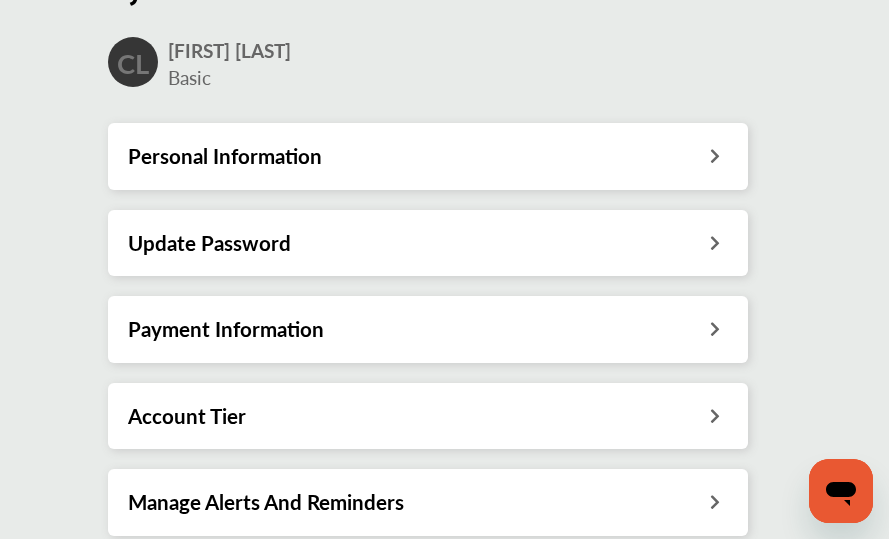 scroll, scrollTop: 0, scrollLeft: 0, axis: both 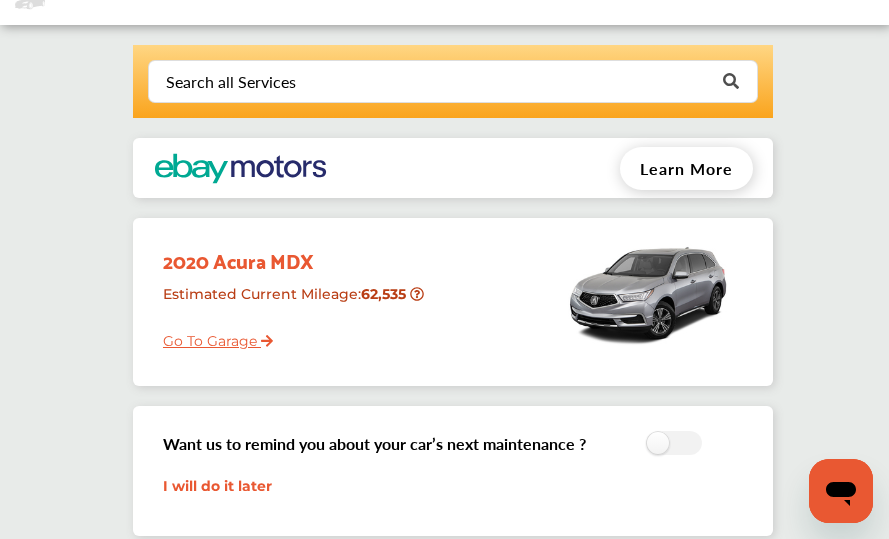 click on "Go To Garage" at bounding box center (210, 336) 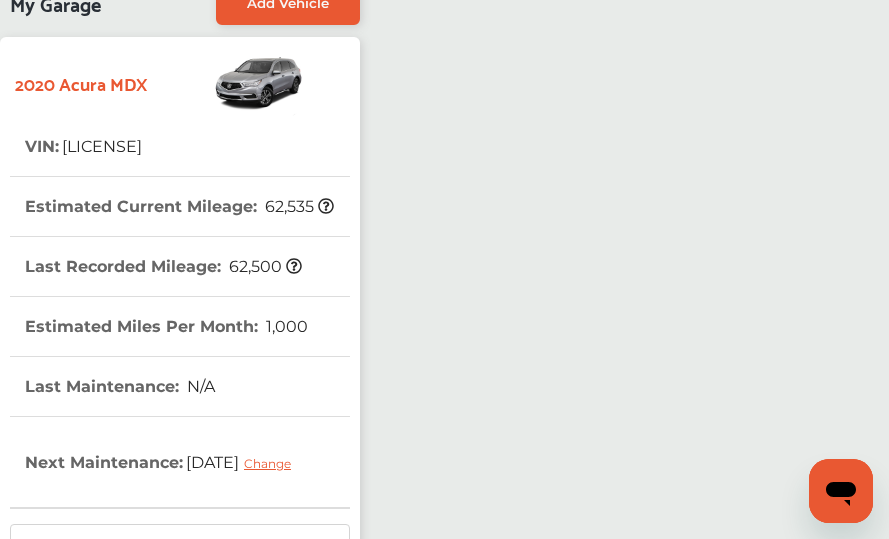 scroll, scrollTop: 0, scrollLeft: 0, axis: both 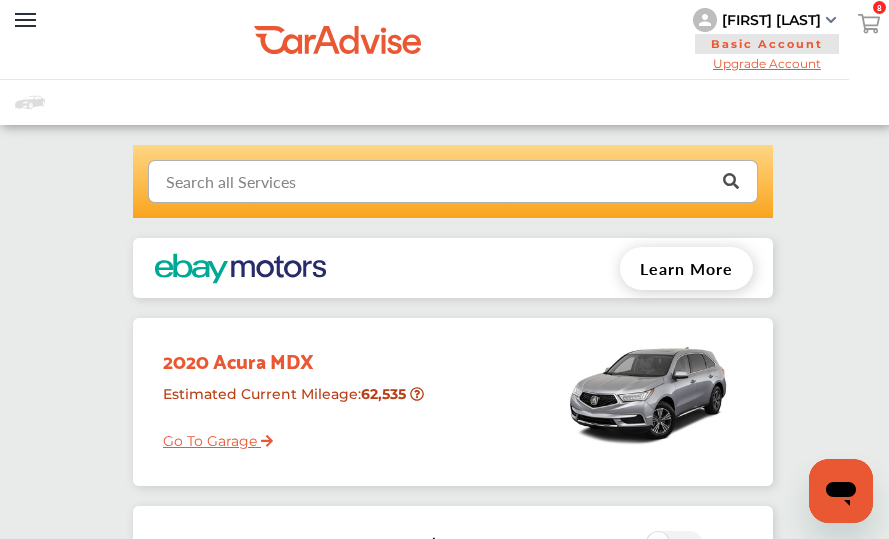 click at bounding box center [448, 180] 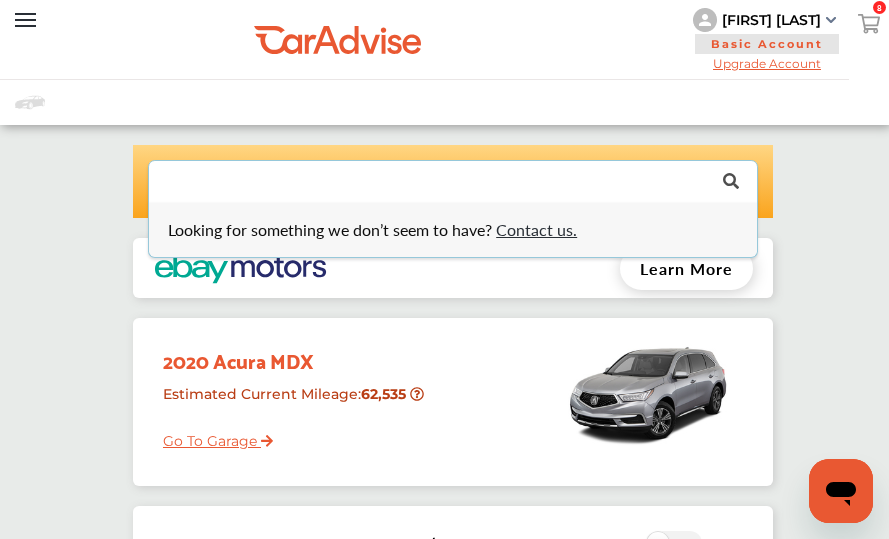 click at bounding box center (587, 393) 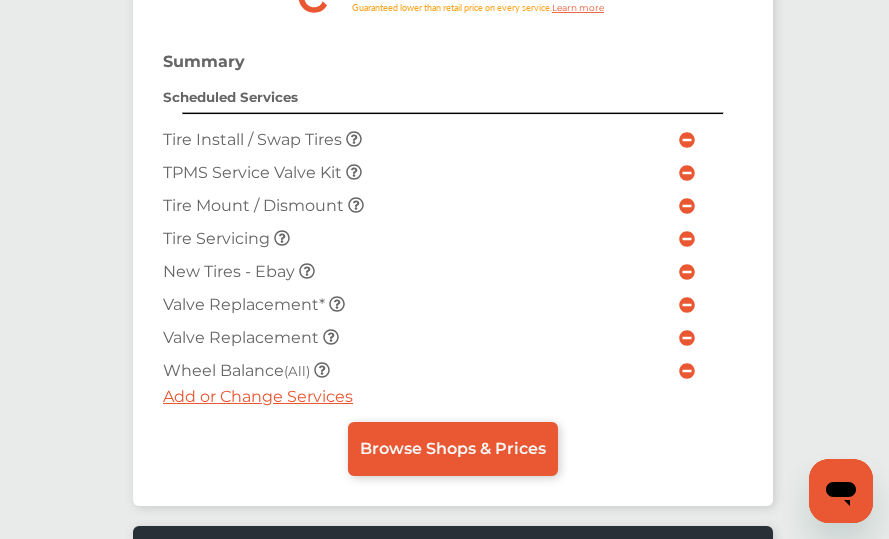 scroll, scrollTop: 700, scrollLeft: 0, axis: vertical 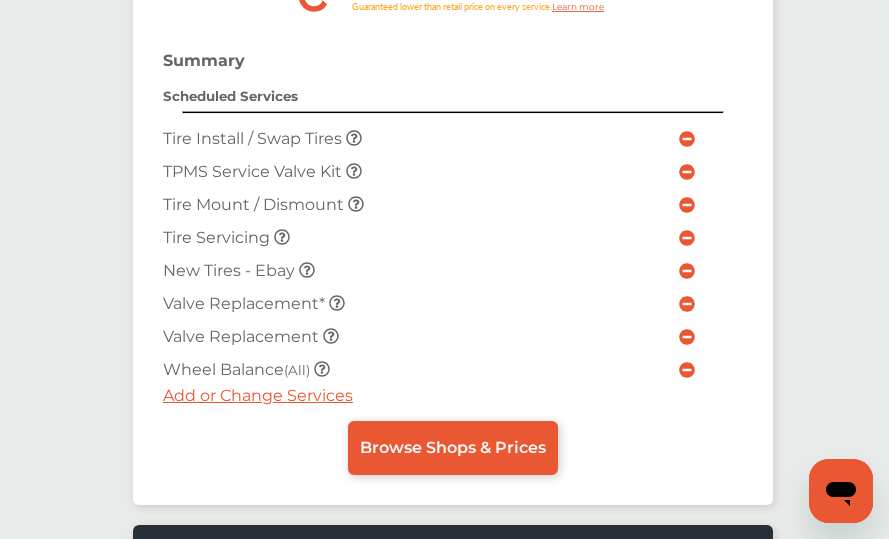 click at bounding box center (706, 204) 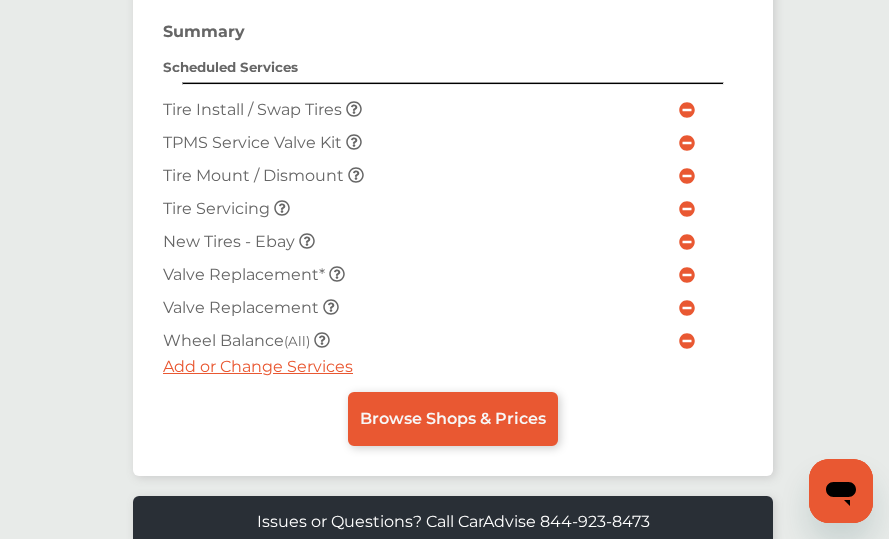 scroll, scrollTop: 671, scrollLeft: 0, axis: vertical 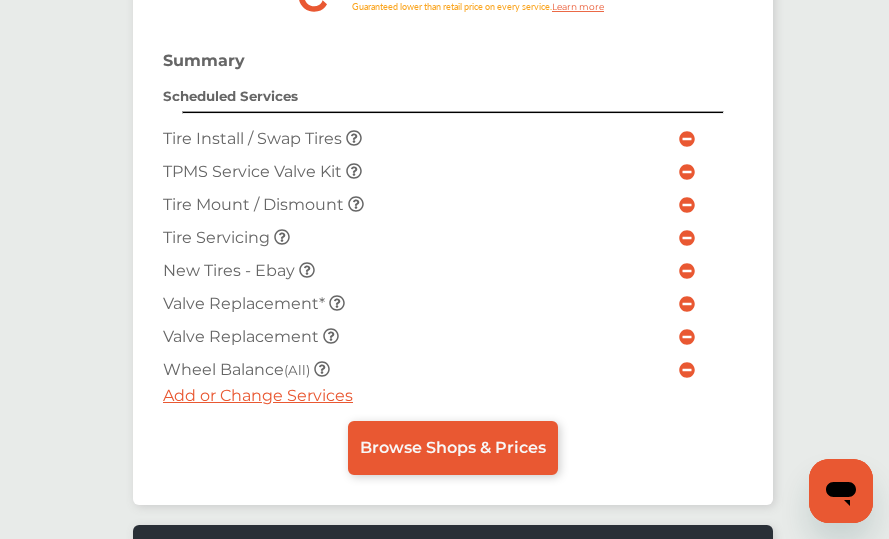 click 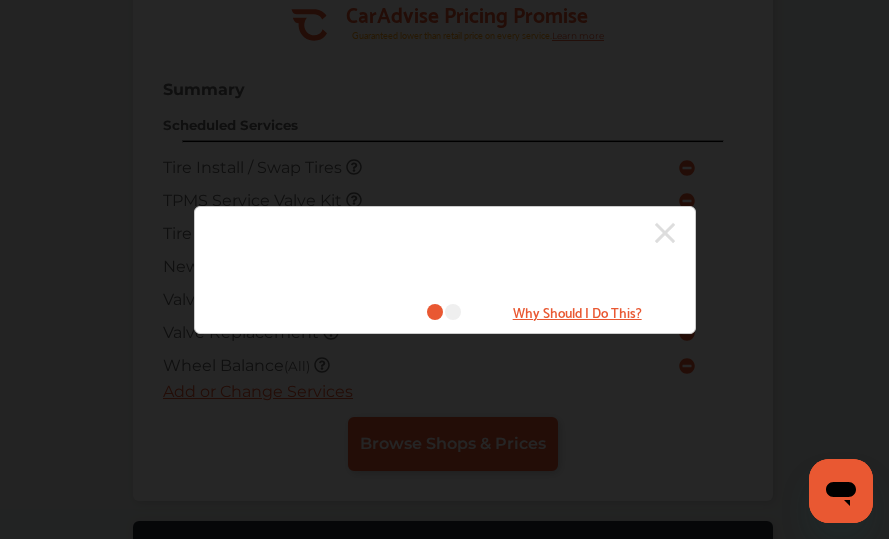 scroll, scrollTop: 700, scrollLeft: 0, axis: vertical 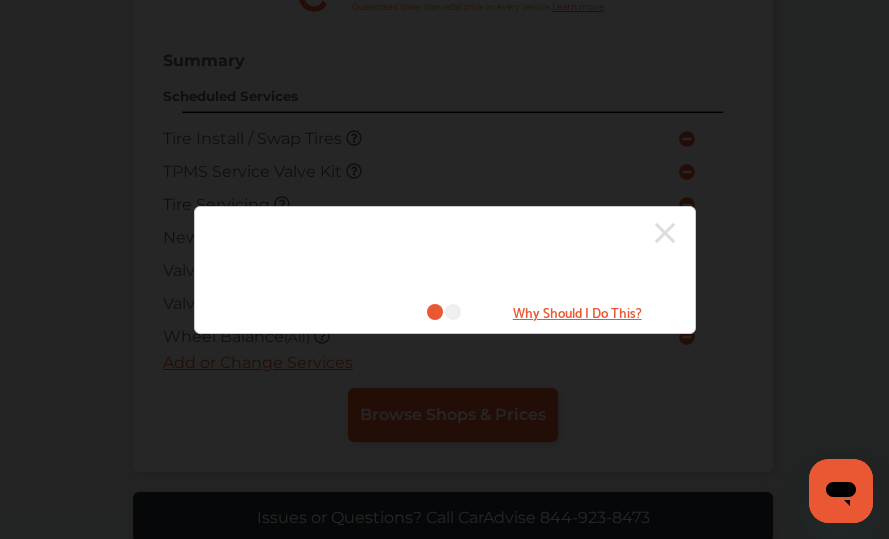 click 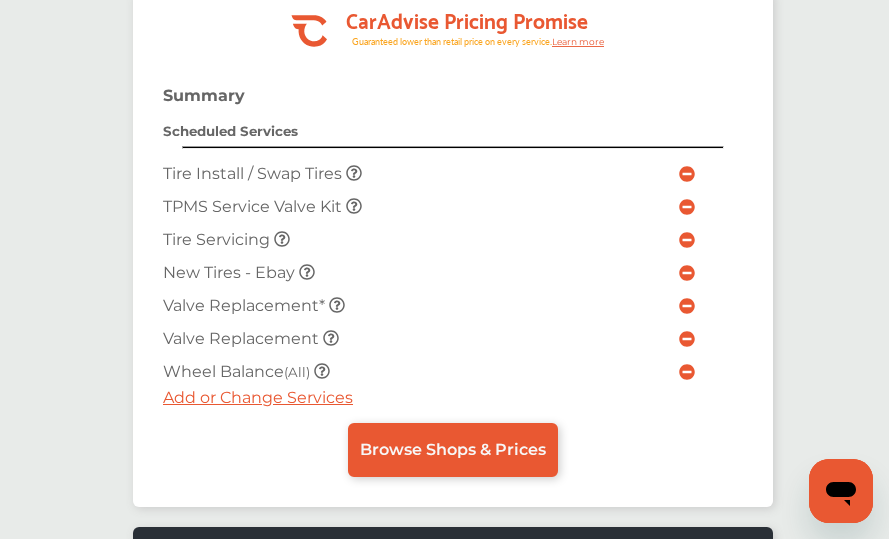 scroll, scrollTop: 700, scrollLeft: 0, axis: vertical 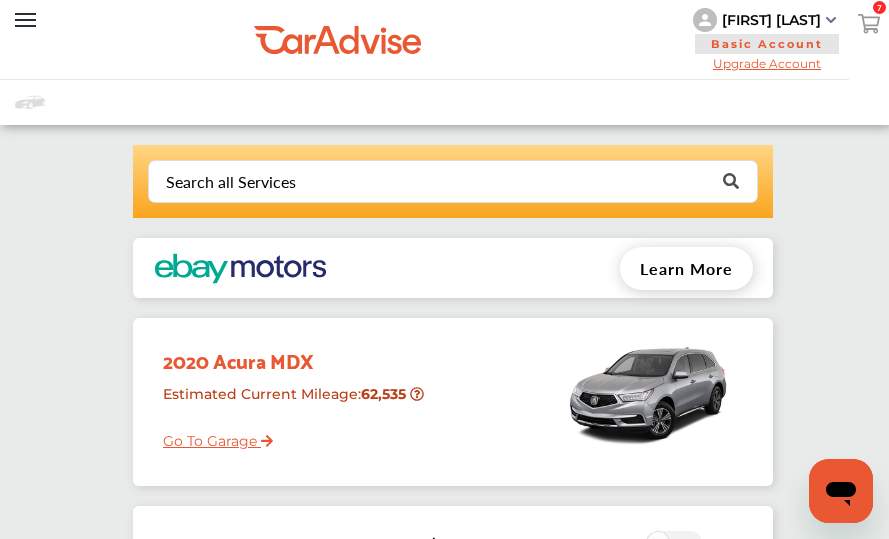 click at bounding box center (337, 40) 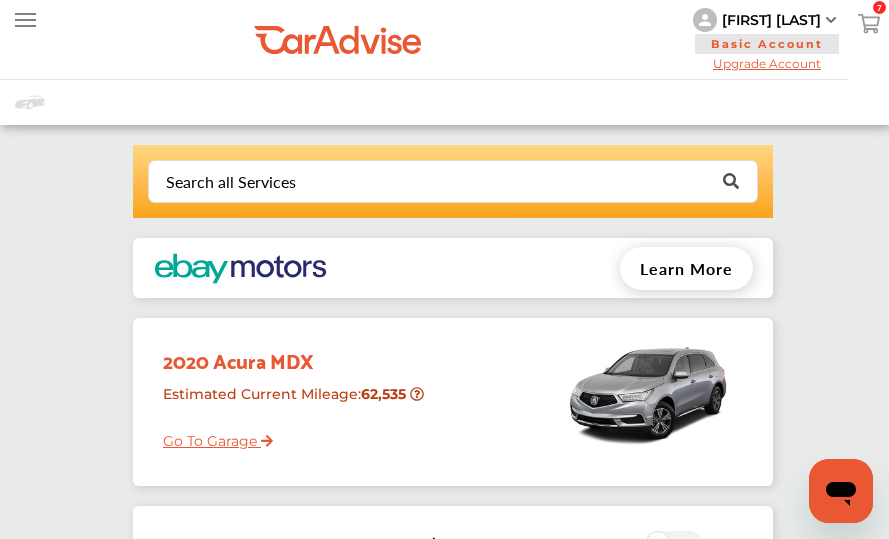 click on "Open Menu" at bounding box center [25, 20] 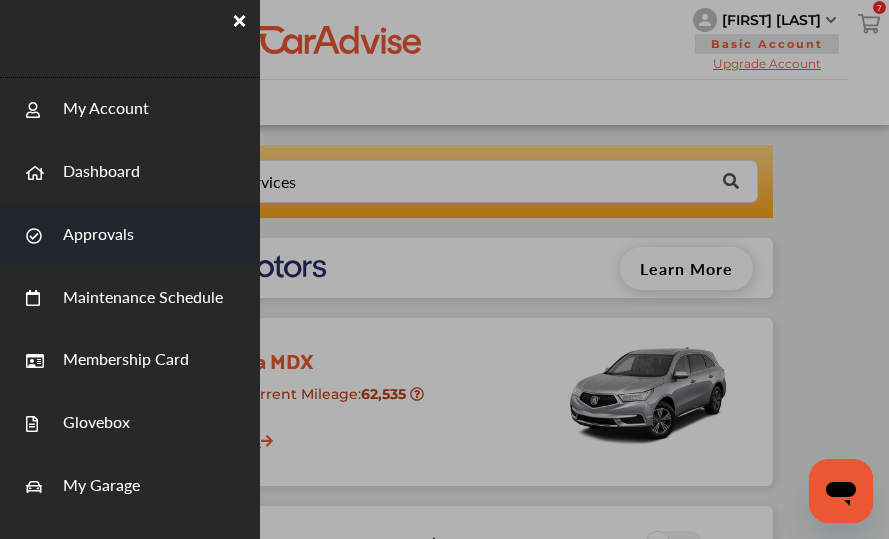scroll, scrollTop: 0, scrollLeft: 0, axis: both 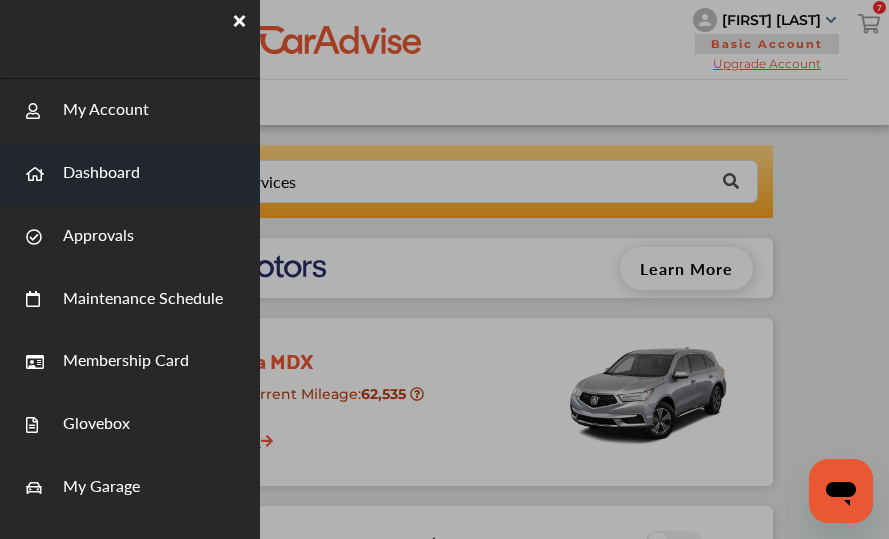 click on "Dashboard" at bounding box center [101, 161] 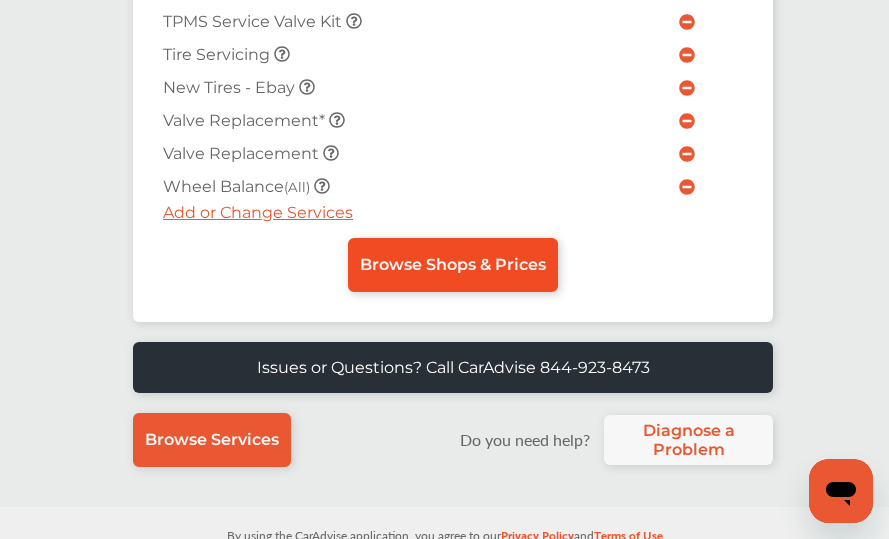 scroll, scrollTop: 891, scrollLeft: 0, axis: vertical 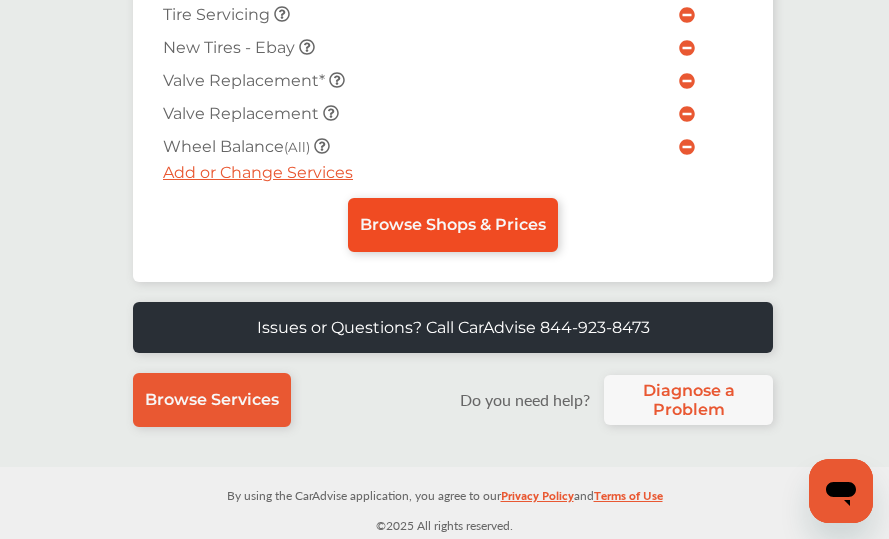 click on "Browse Shops & Prices" at bounding box center (453, 225) 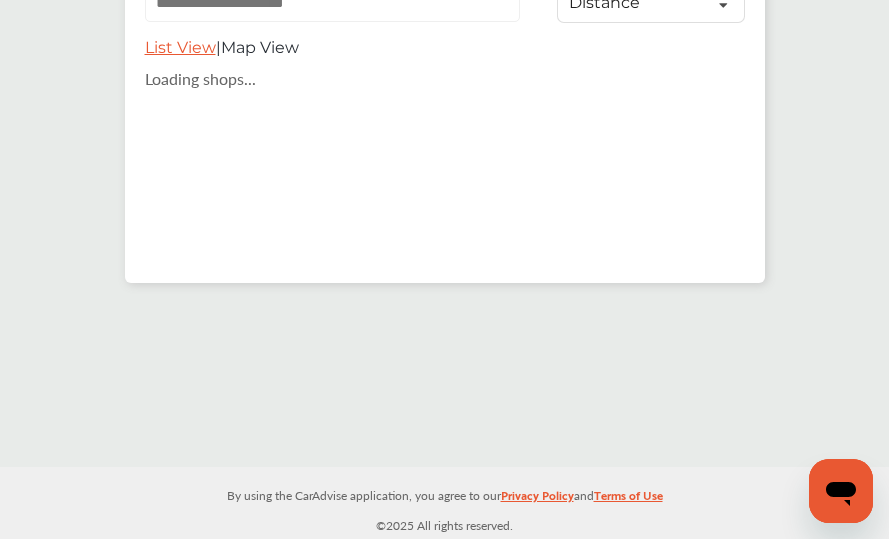 scroll, scrollTop: 0, scrollLeft: 0, axis: both 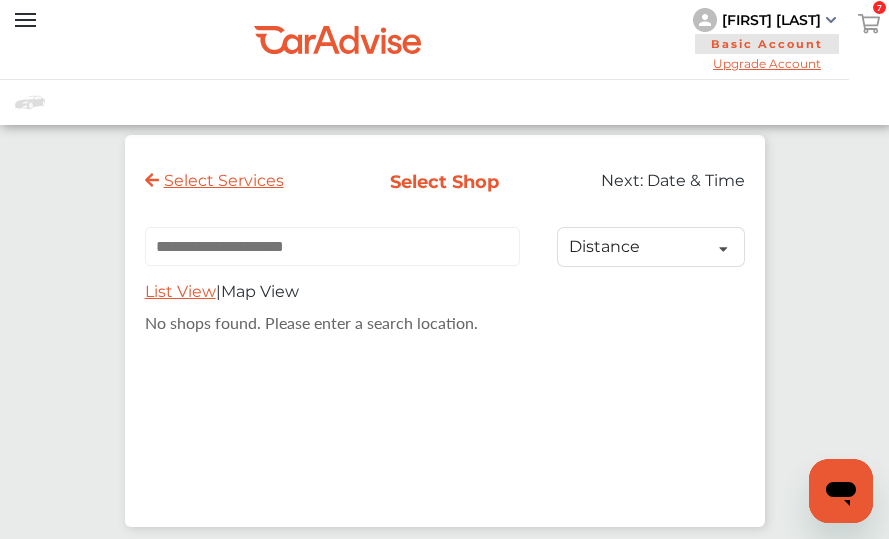 click at bounding box center [332, 246] 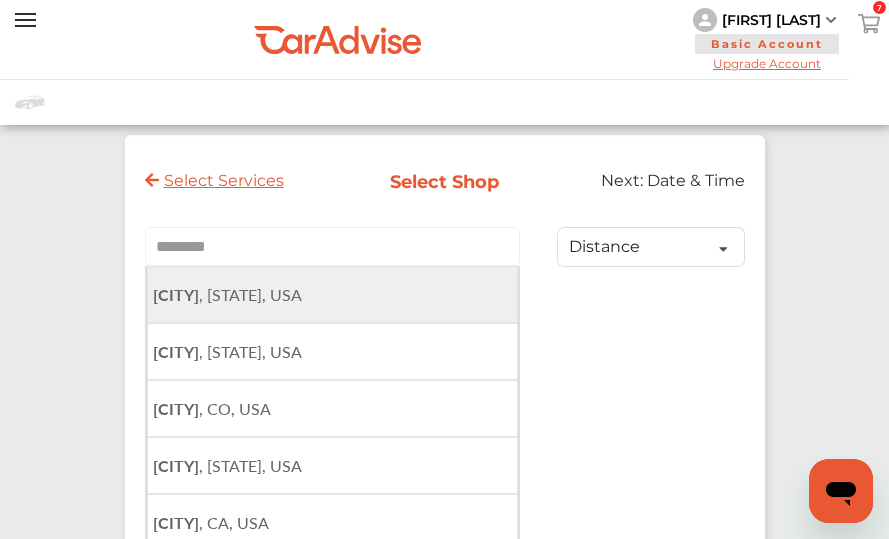 click on "[CITY] , [STATE], USA" at bounding box center [332, 294] 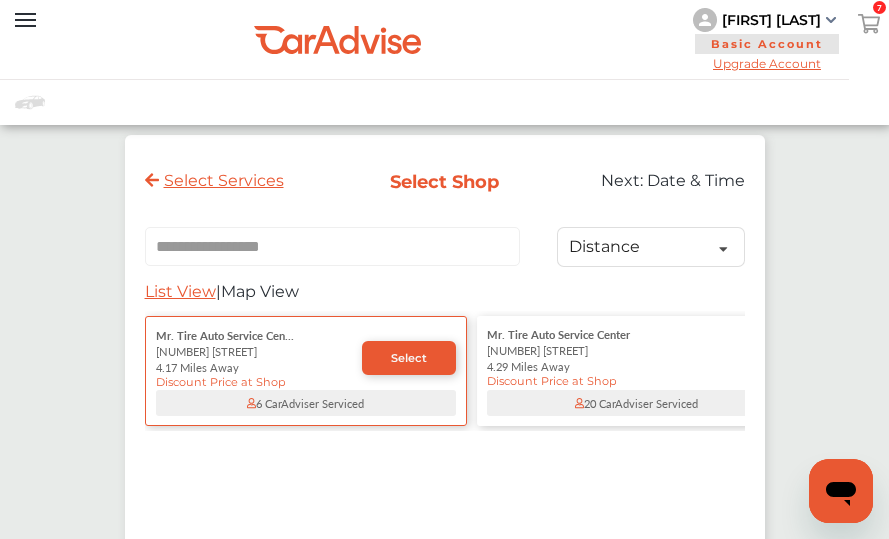 scroll, scrollTop: 0, scrollLeft: 0, axis: both 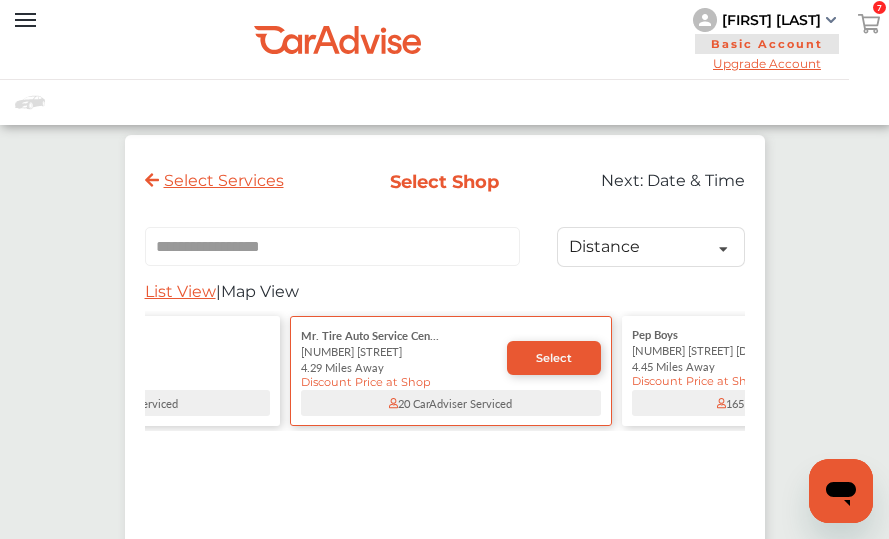 click on "Discount Price at Shop" at bounding box center (120, 381) 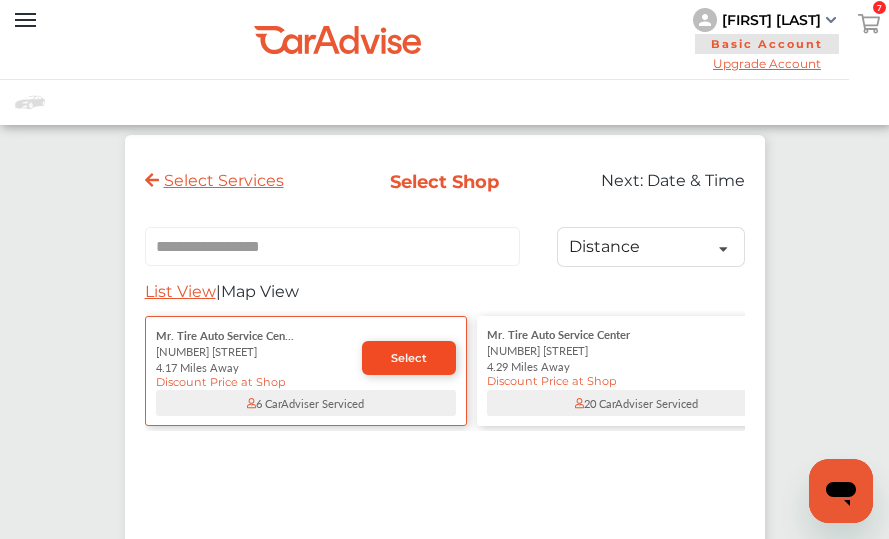 click on "Select" at bounding box center (409, 358) 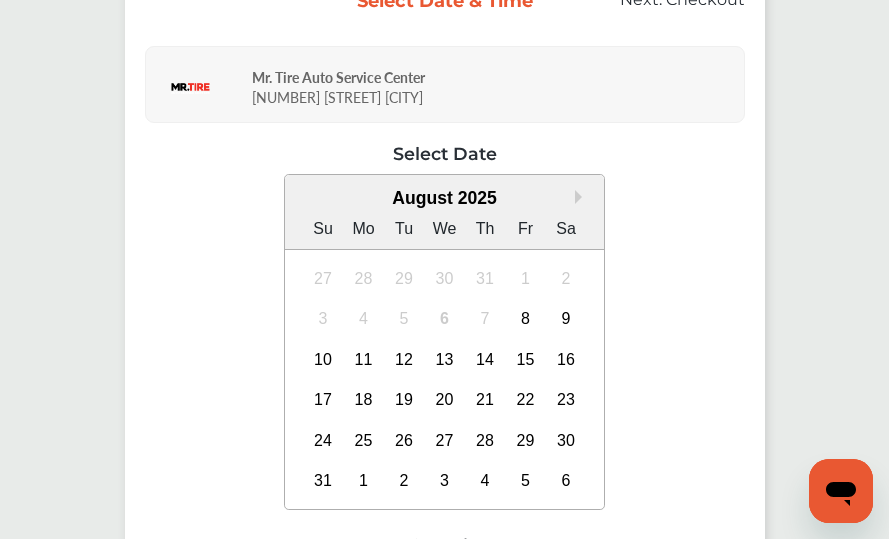 scroll, scrollTop: 200, scrollLeft: 0, axis: vertical 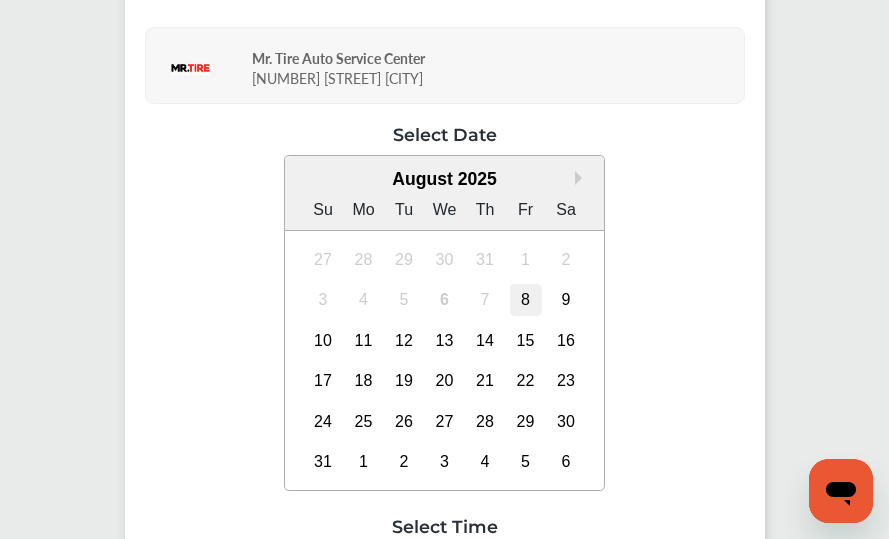 click on "8" at bounding box center (526, 300) 